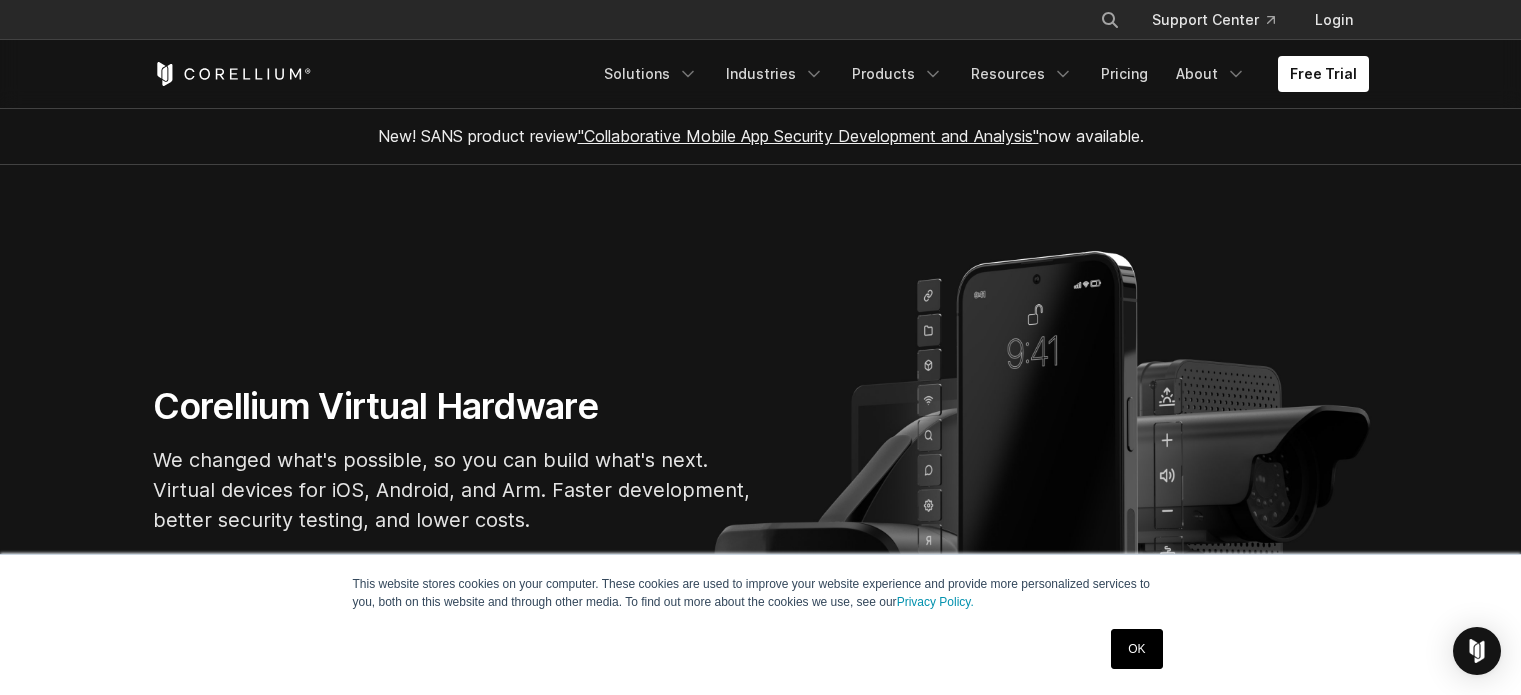 scroll, scrollTop: 0, scrollLeft: 0, axis: both 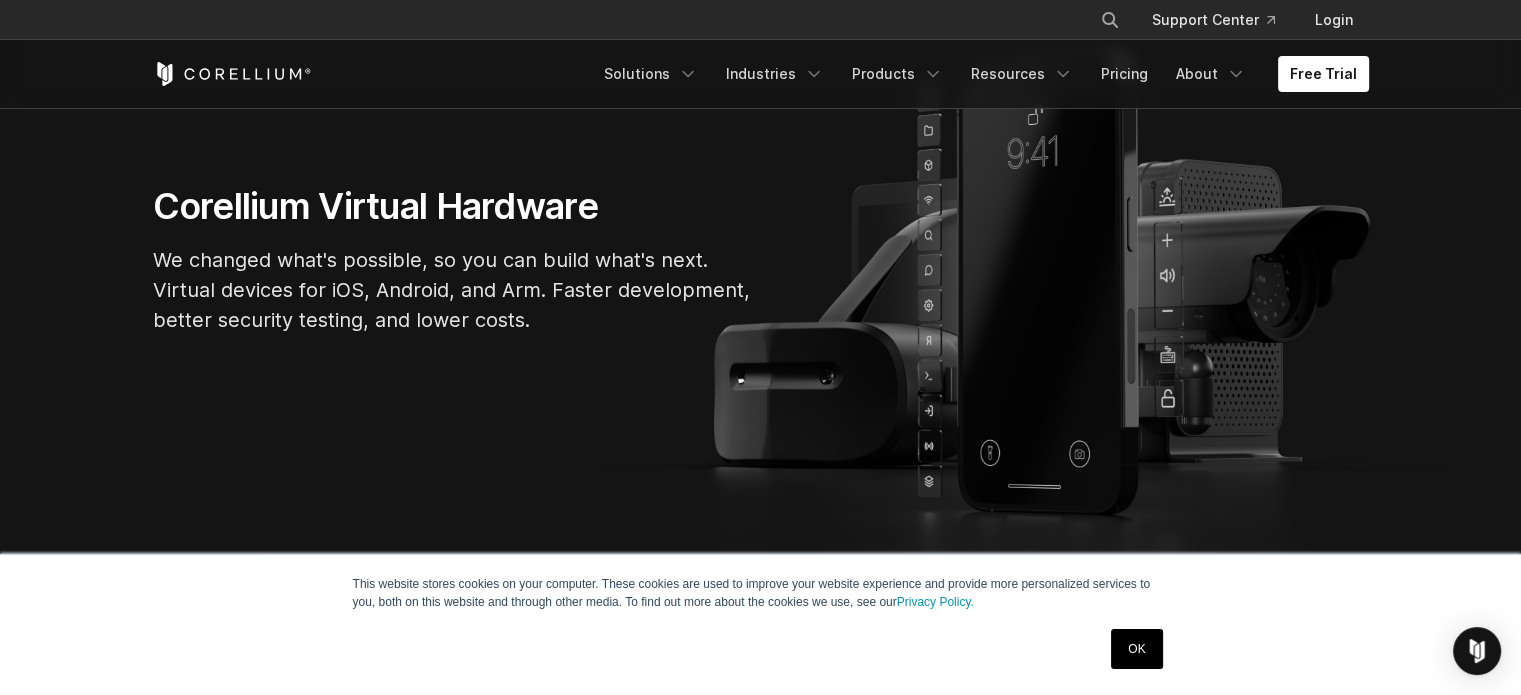 click on "Corellium Virtual Hardware
We changed what's possible, so you can build what's next. Virtual devices for iOS, Android, and Arm. Faster development, better security testing, and lower costs." at bounding box center (453, 267) 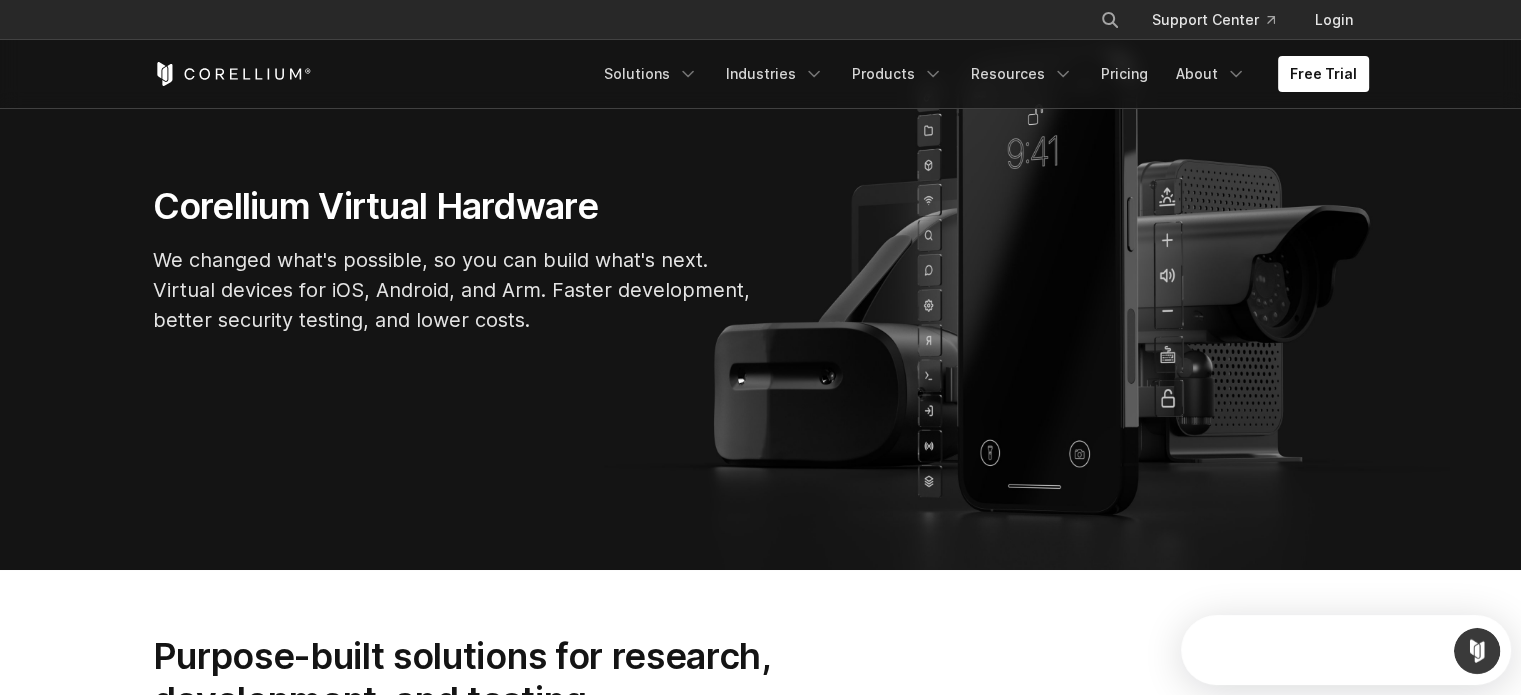 scroll, scrollTop: 0, scrollLeft: 0, axis: both 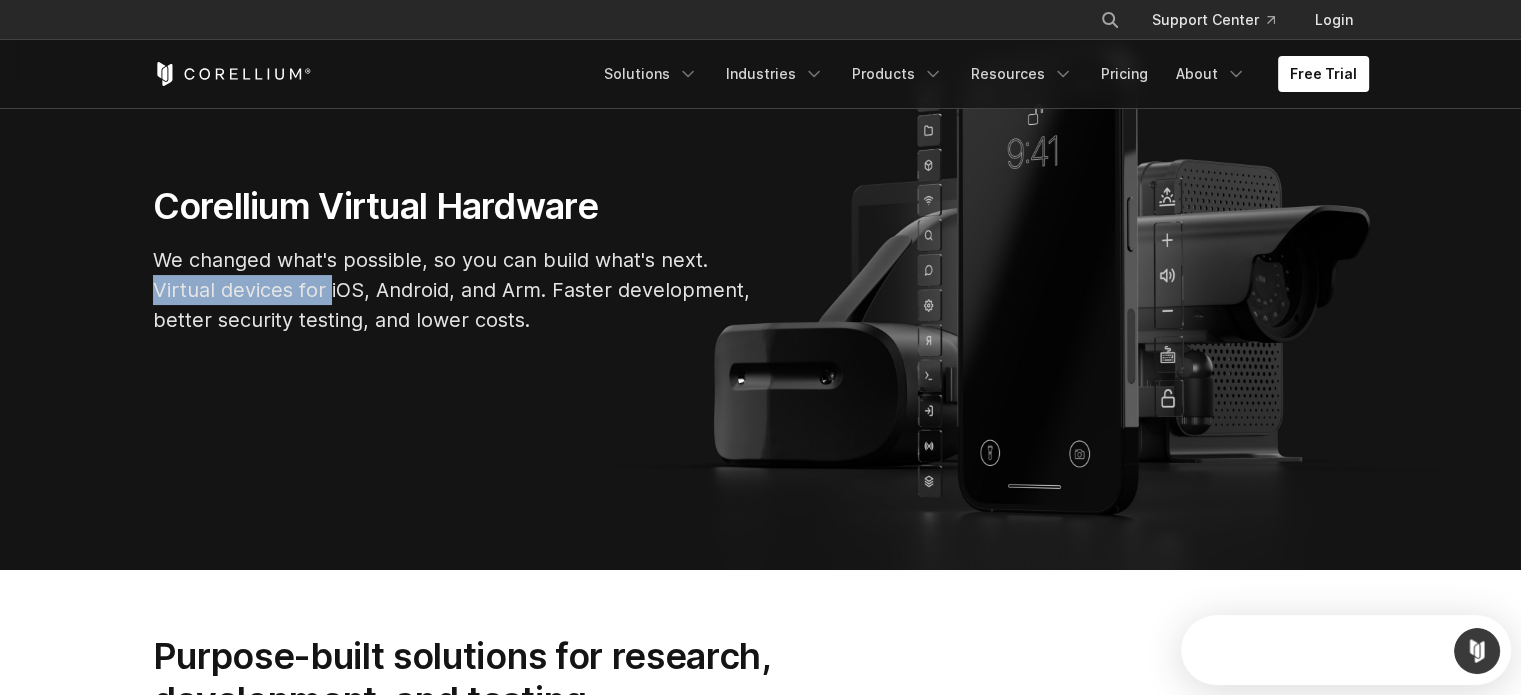 drag, startPoint x: 136, startPoint y: 278, endPoint x: 333, endPoint y: 279, distance: 197.00253 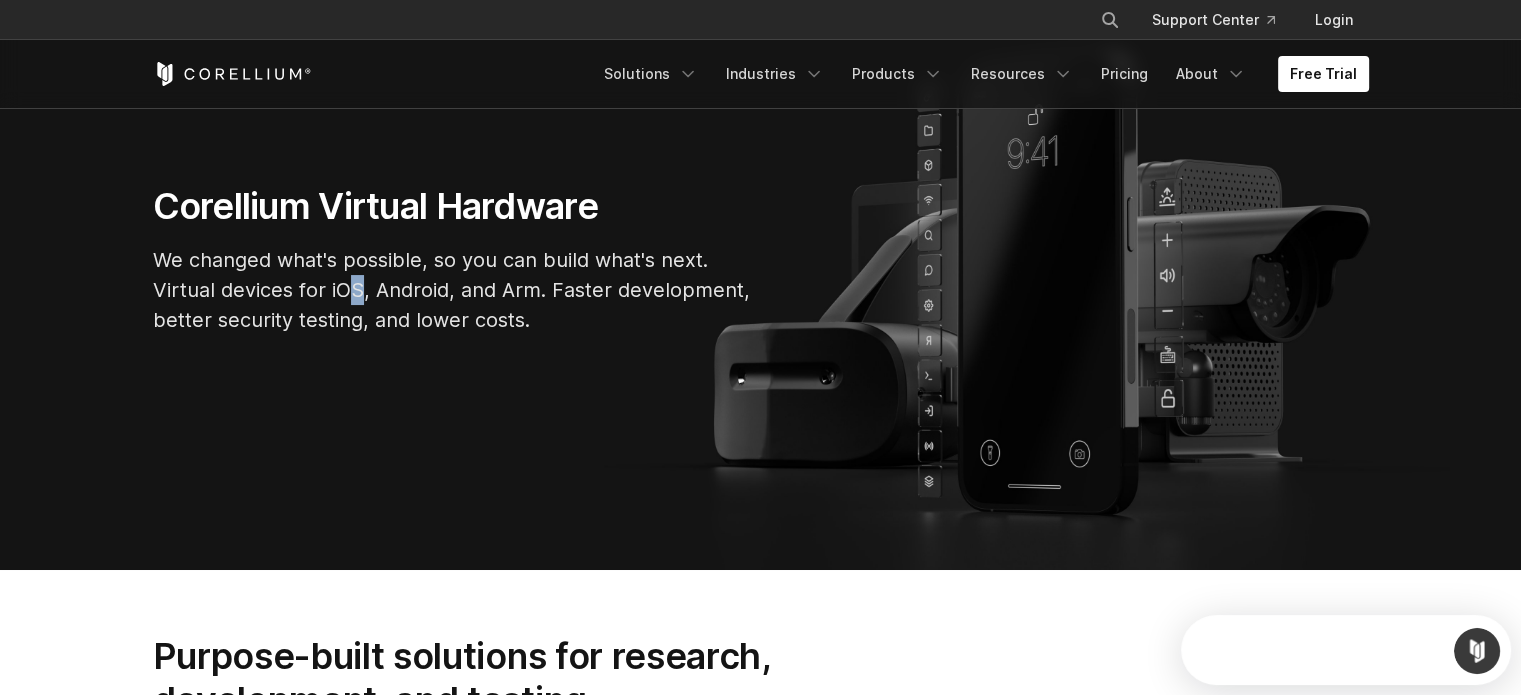 click on "We changed what's possible, so you can build what's next. Virtual devices for iOS, Android, and Arm. Faster development, better security testing, and lower costs." at bounding box center (453, 290) 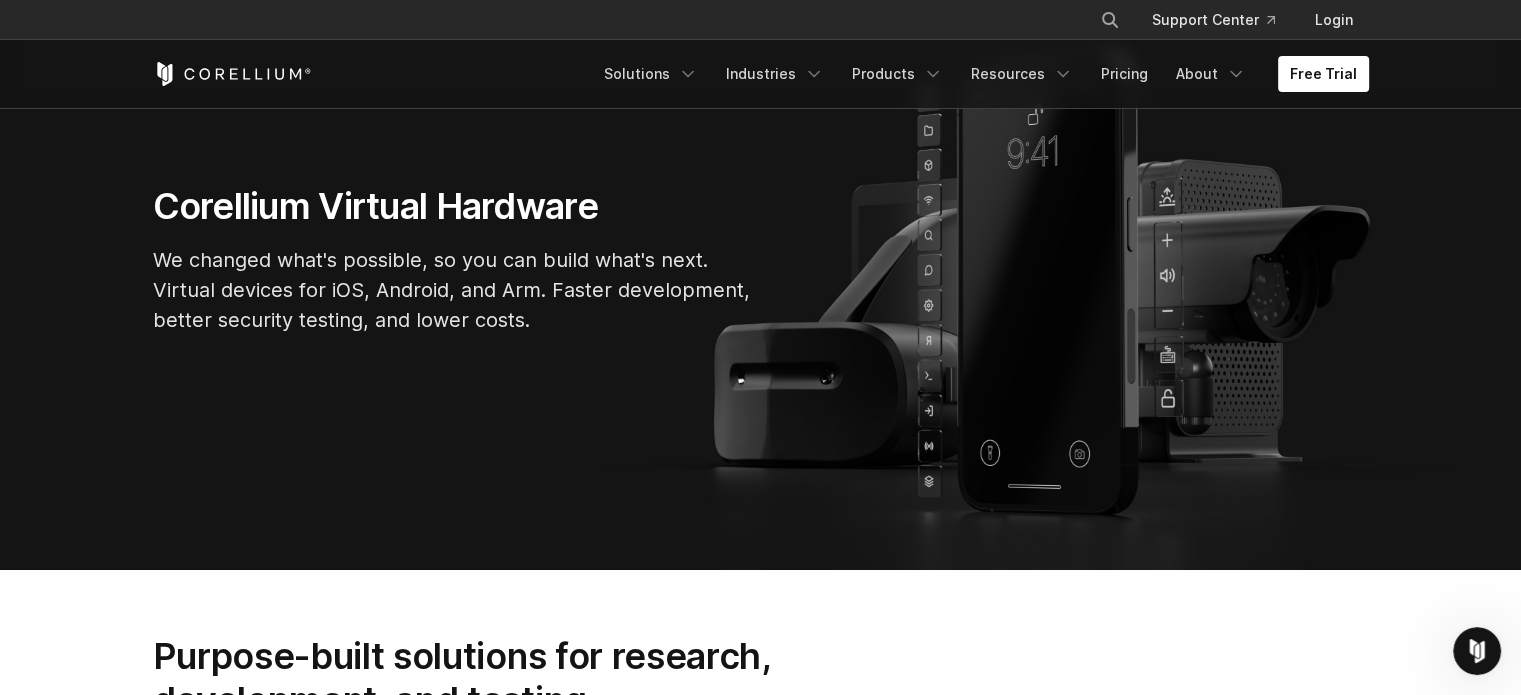 click on "We changed what's possible, so you can build what's next. Virtual devices for iOS, Android, and Arm. Faster development, better security testing, and lower costs." at bounding box center [453, 290] 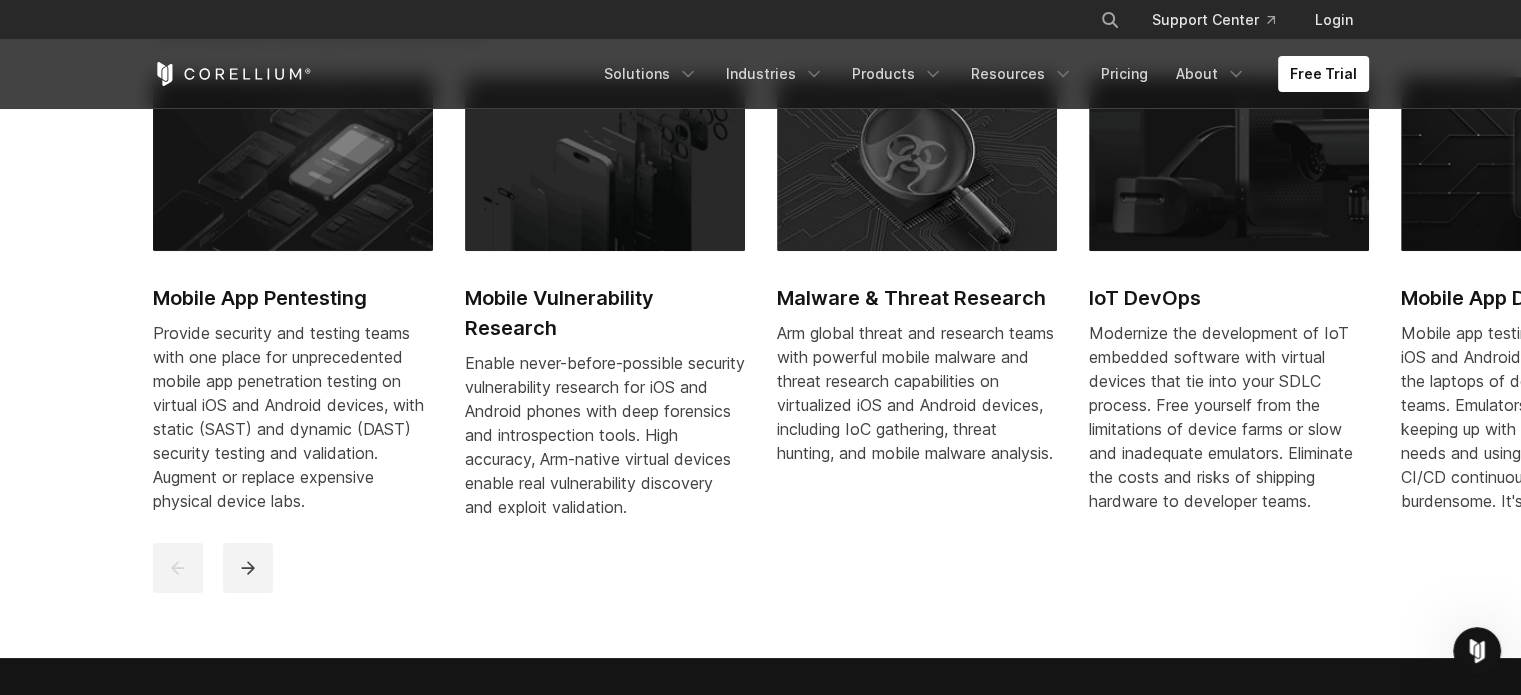 scroll, scrollTop: 1000, scrollLeft: 0, axis: vertical 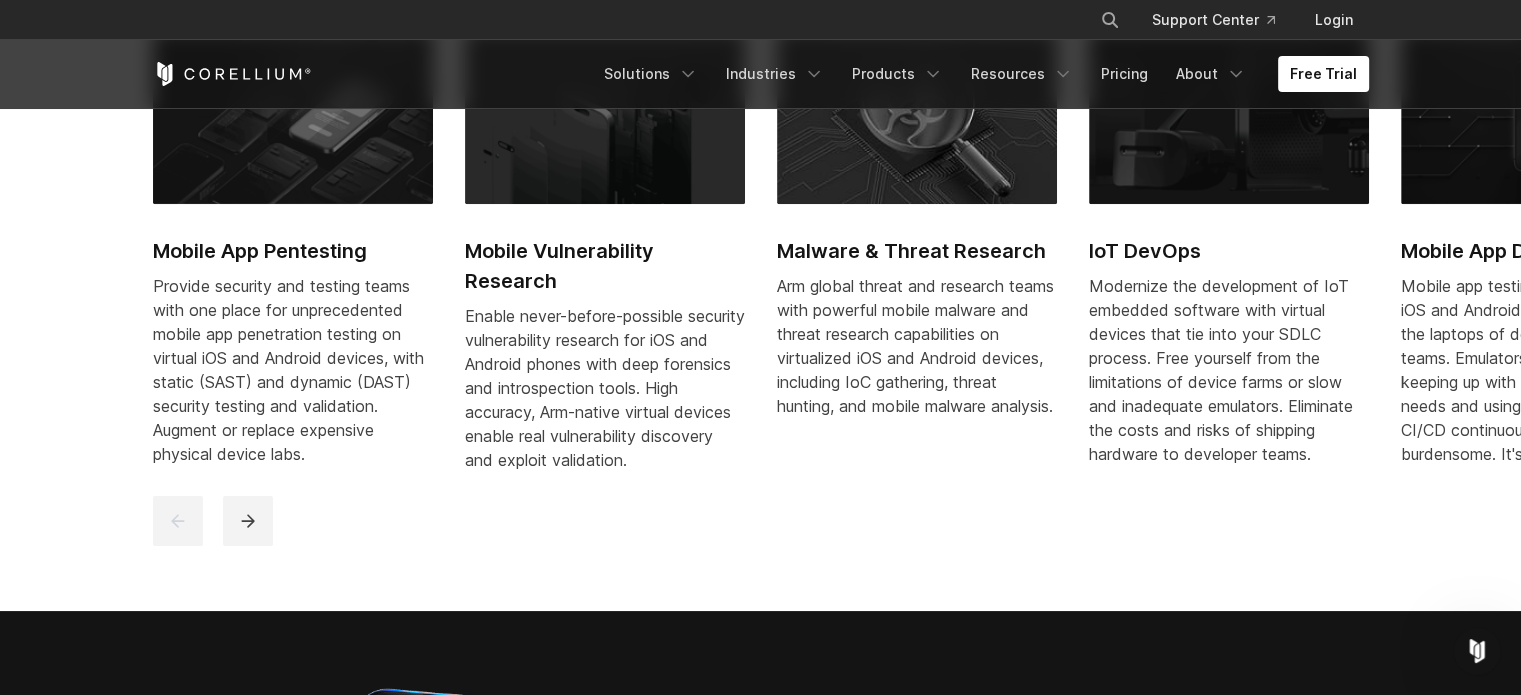 drag, startPoint x: 1435, startPoint y: 372, endPoint x: 1020, endPoint y: 371, distance: 415.0012 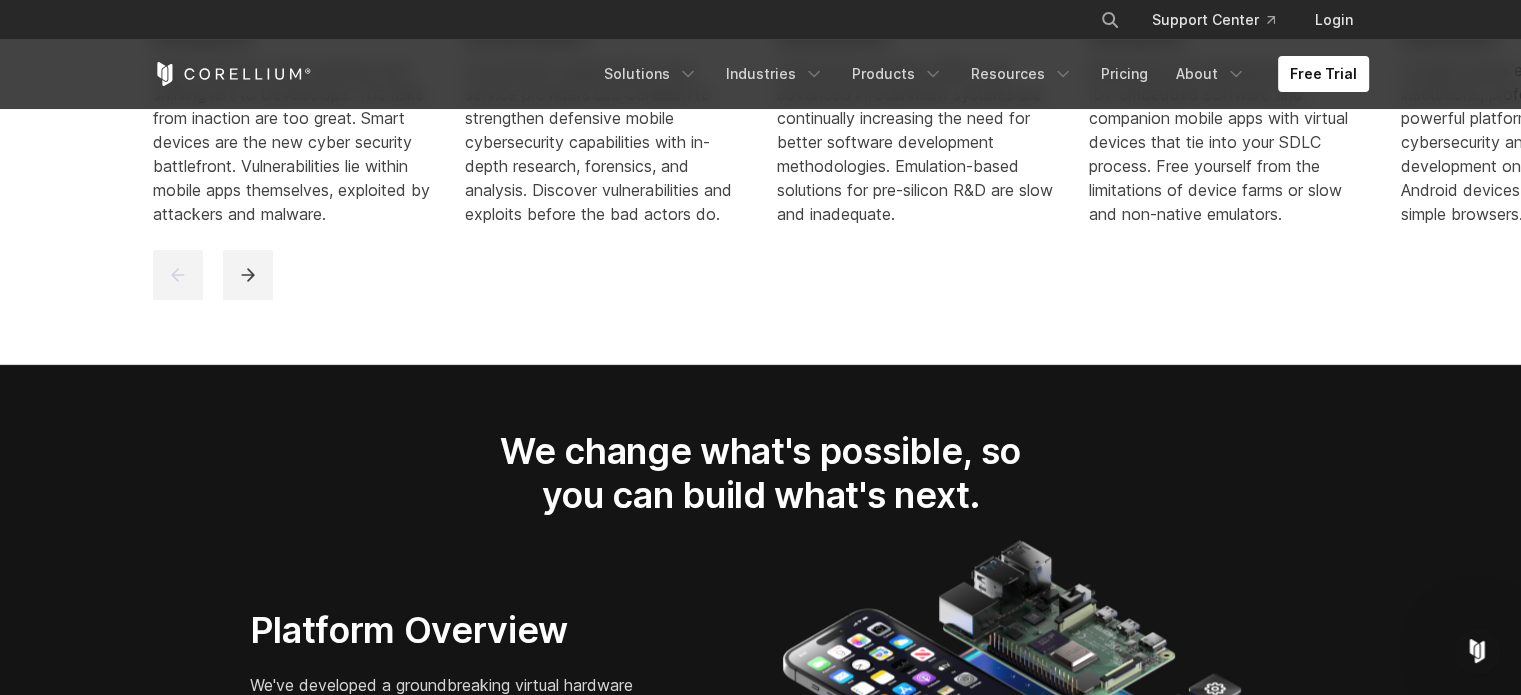scroll, scrollTop: 3000, scrollLeft: 0, axis: vertical 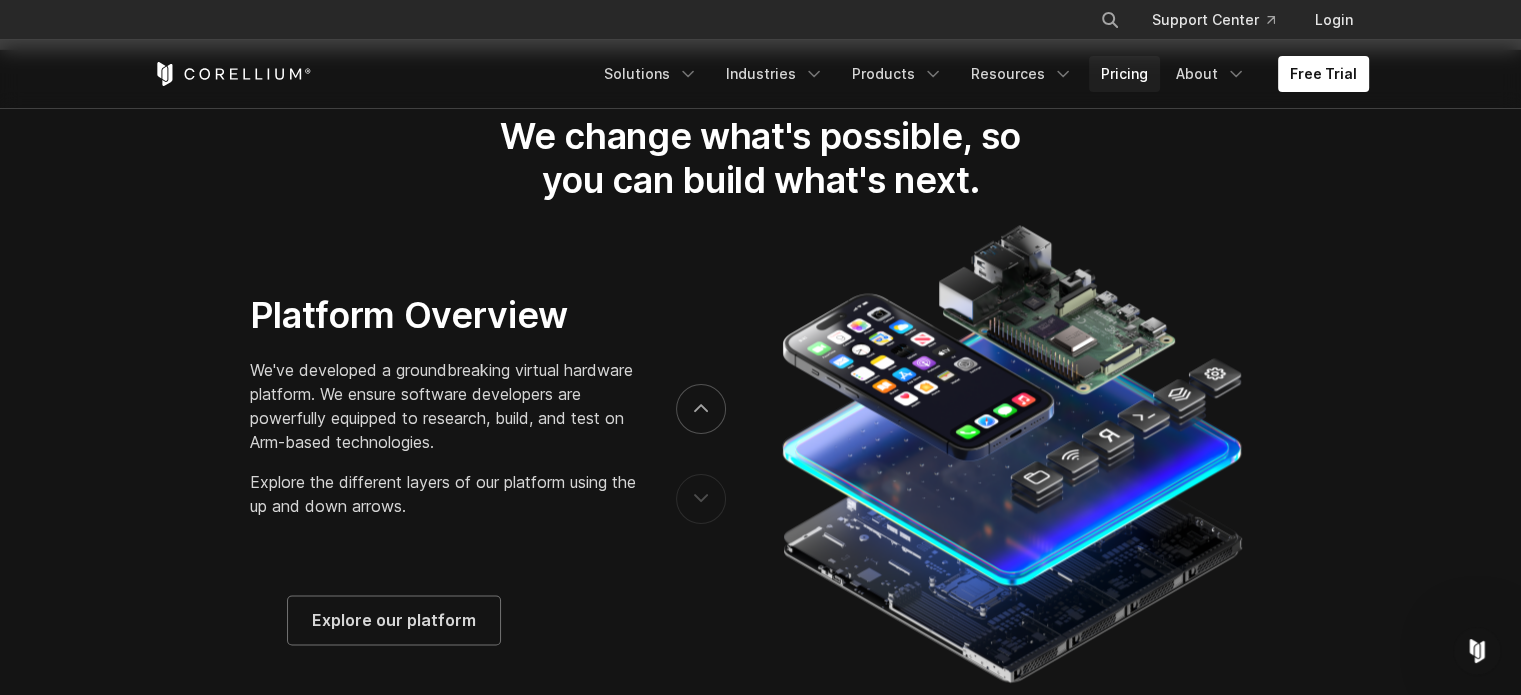 click on "Pricing" at bounding box center [1124, 74] 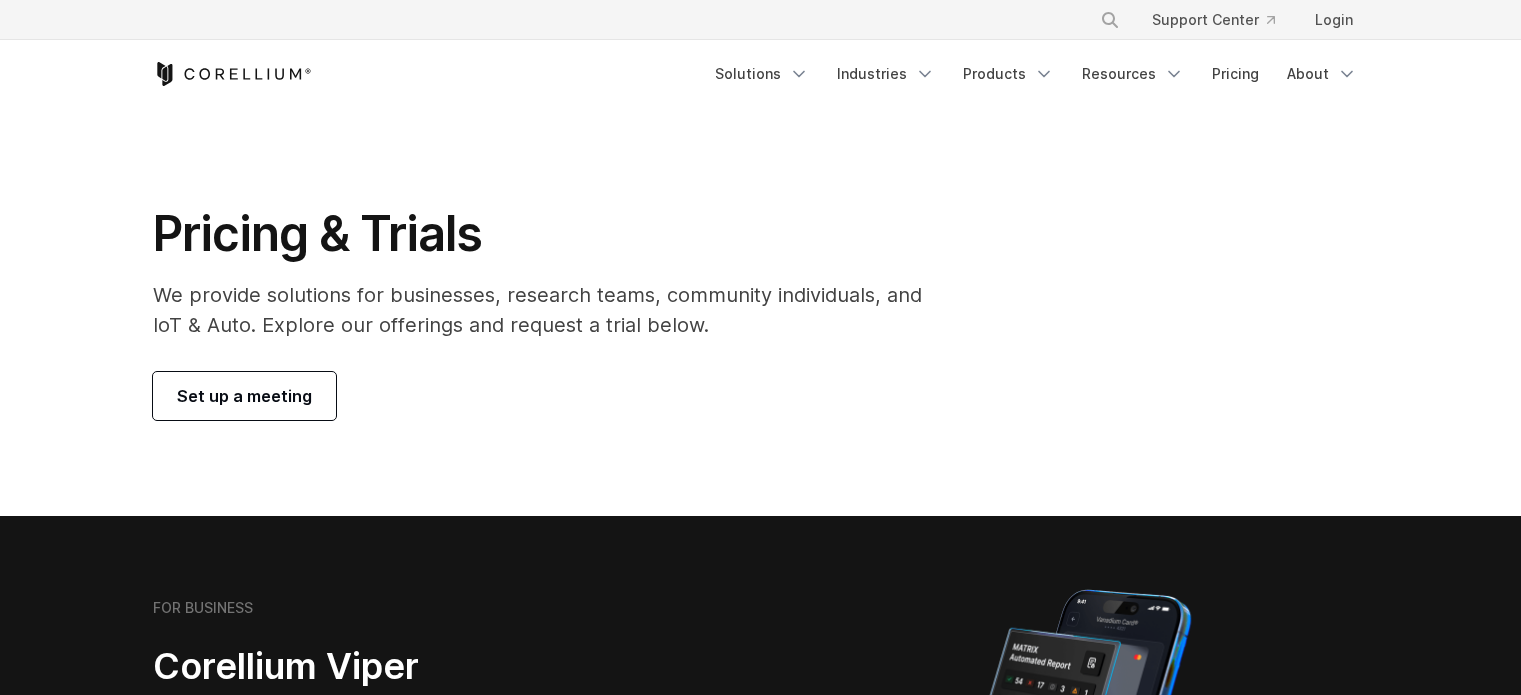 scroll, scrollTop: 0, scrollLeft: 0, axis: both 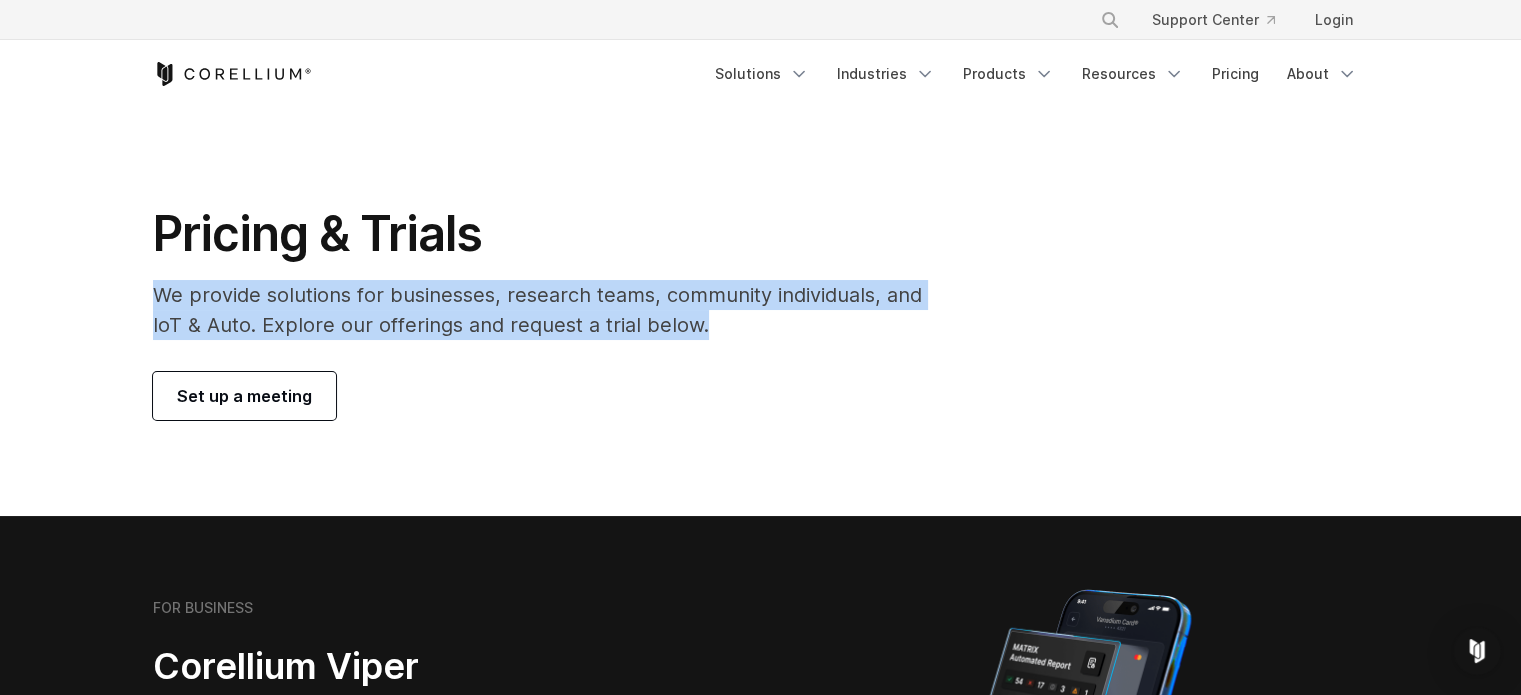 drag, startPoint x: 276, startPoint y: 299, endPoint x: 727, endPoint y: 323, distance: 451.63812 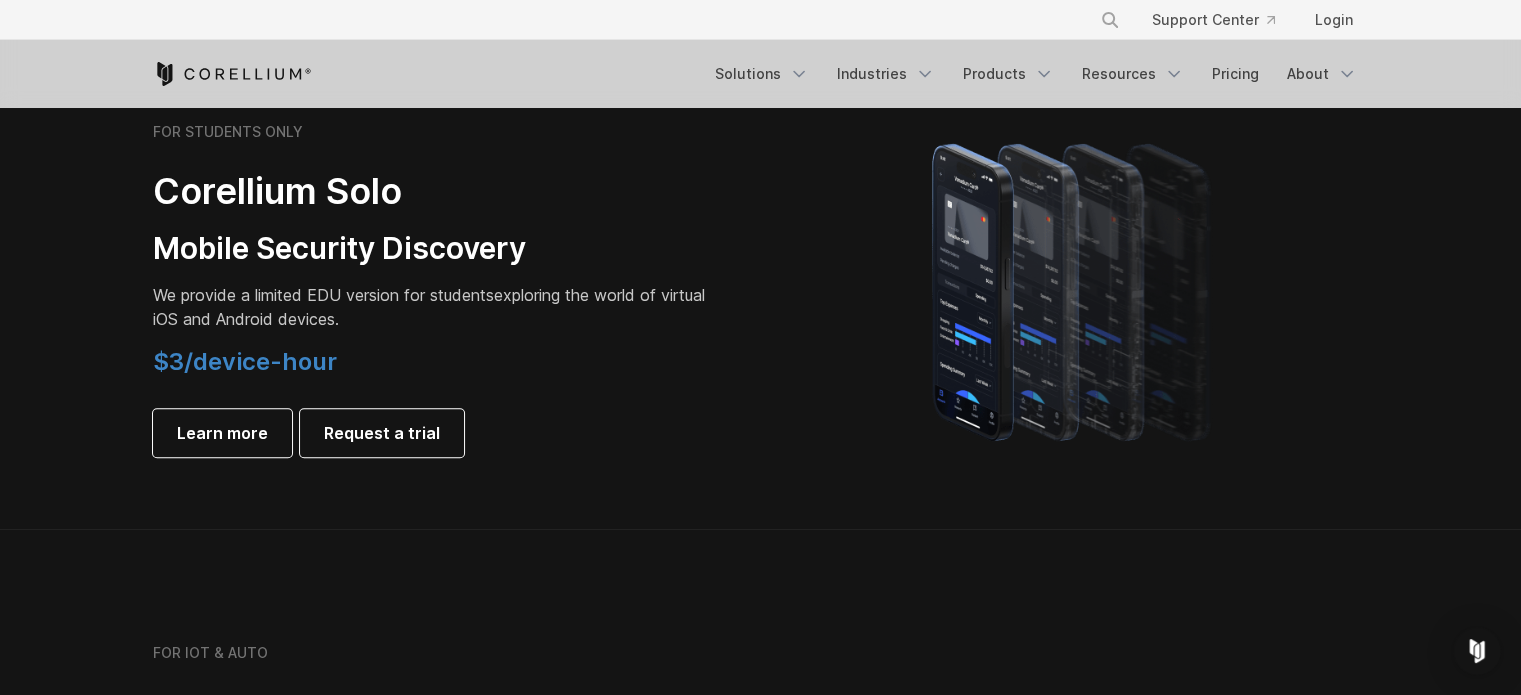 scroll, scrollTop: 1400, scrollLeft: 0, axis: vertical 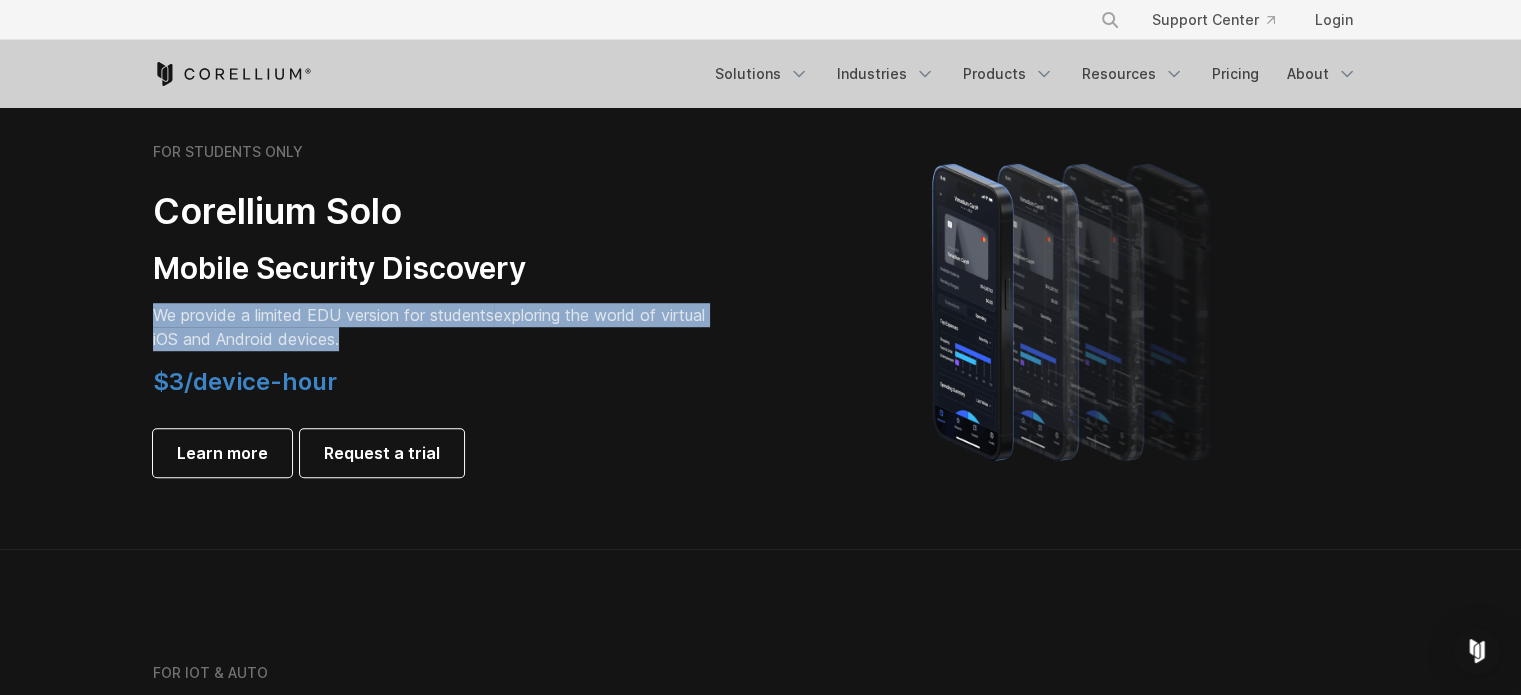 drag, startPoint x: 420, startPoint y: 335, endPoint x: 148, endPoint y: 305, distance: 273.6494 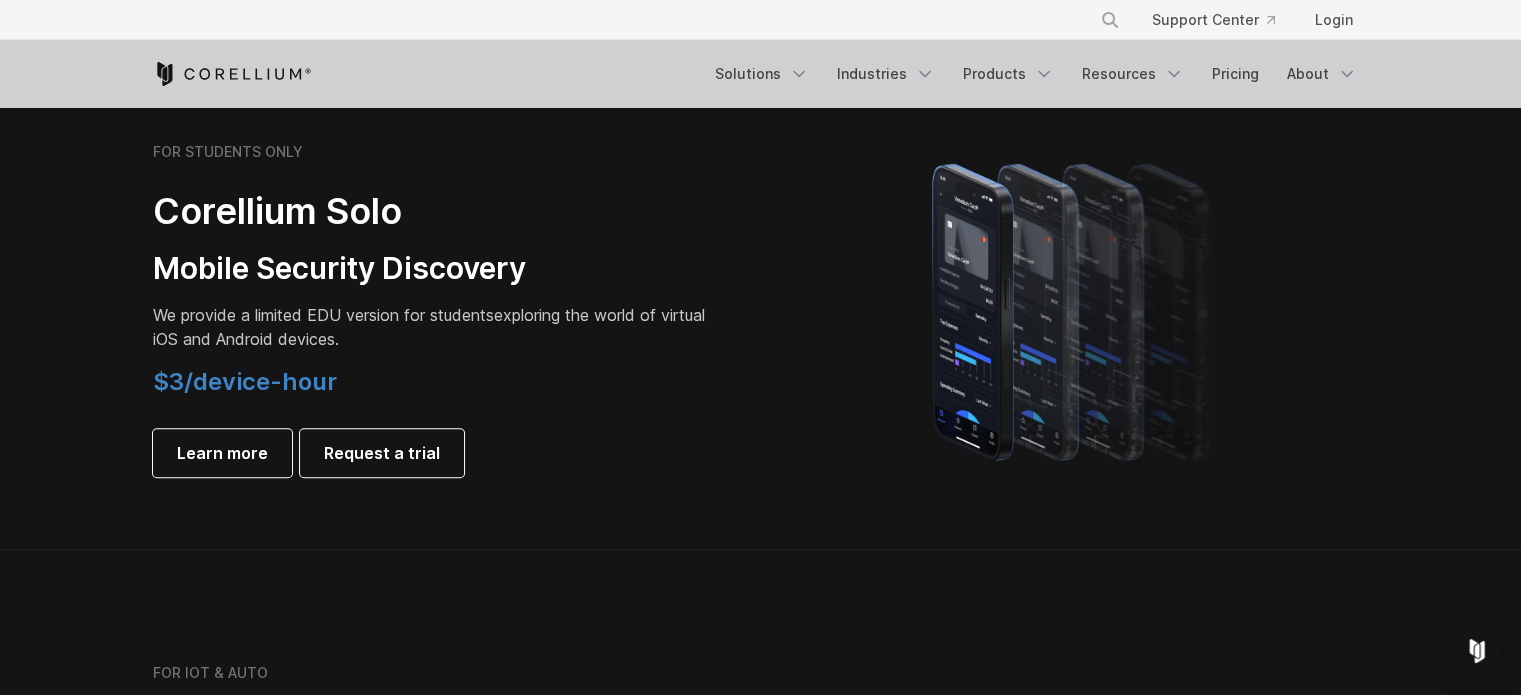 click on "FOR STUDENTS ONLY
Corellium Solo
Mobile Security Discovery
We provide a limited EDU version for students  exploring the world of virtual iOS and Android devices.
$3/device-hour
Learn more
Request a trial" at bounding box center (433, 310) 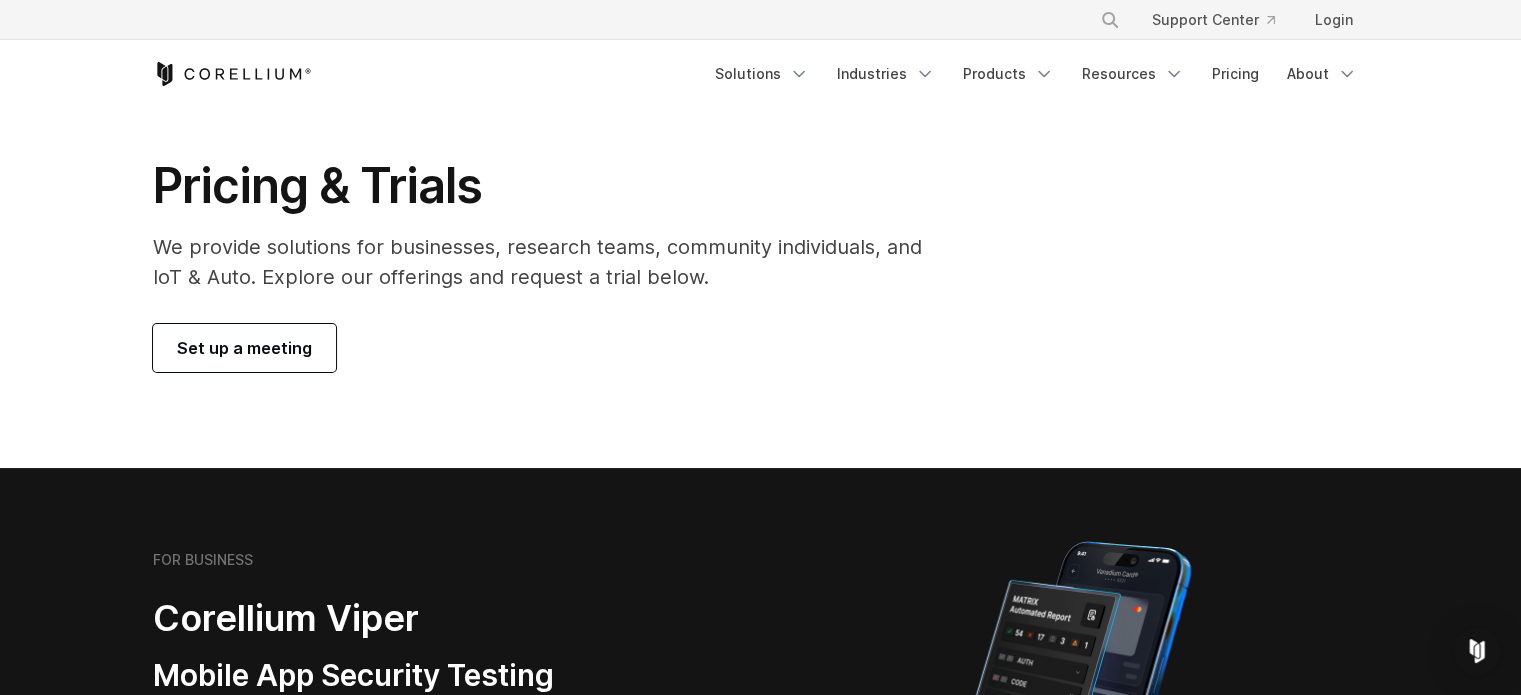 scroll, scrollTop: 0, scrollLeft: 0, axis: both 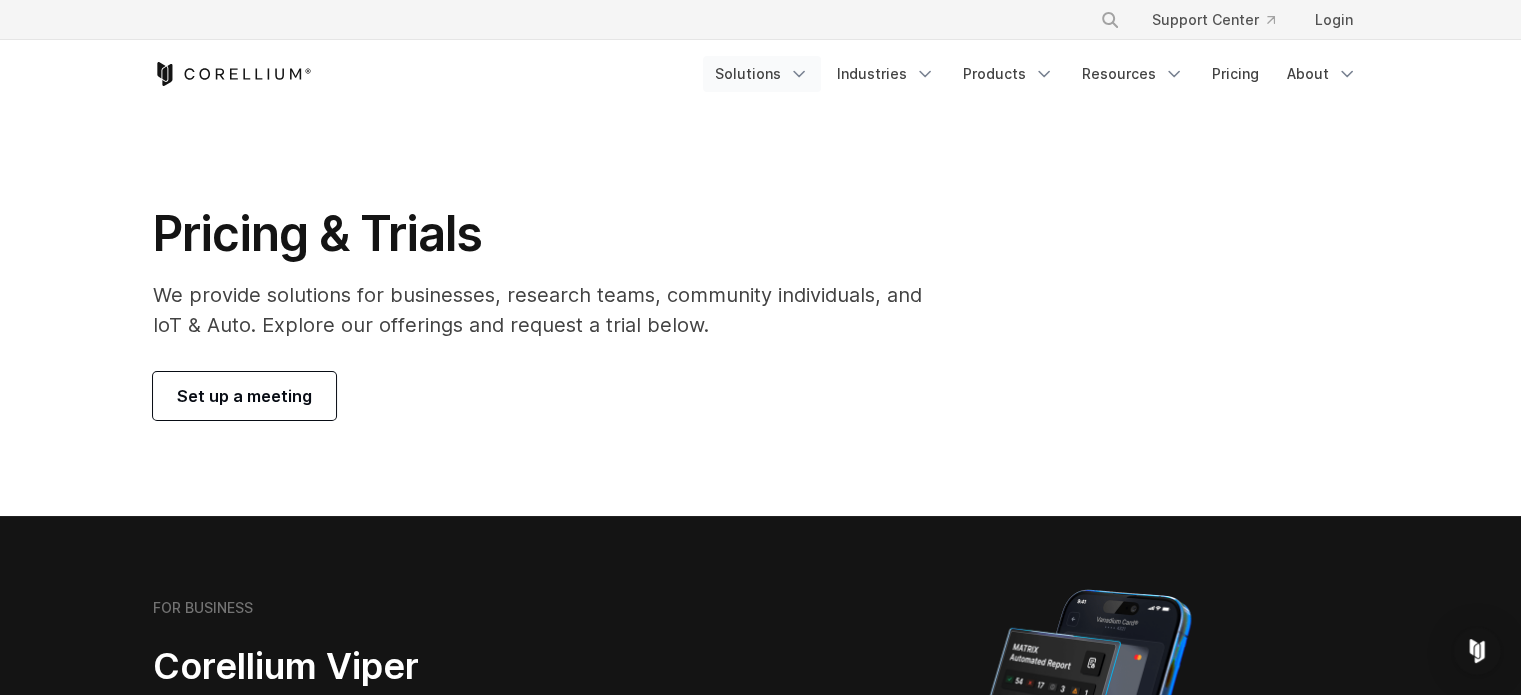 click 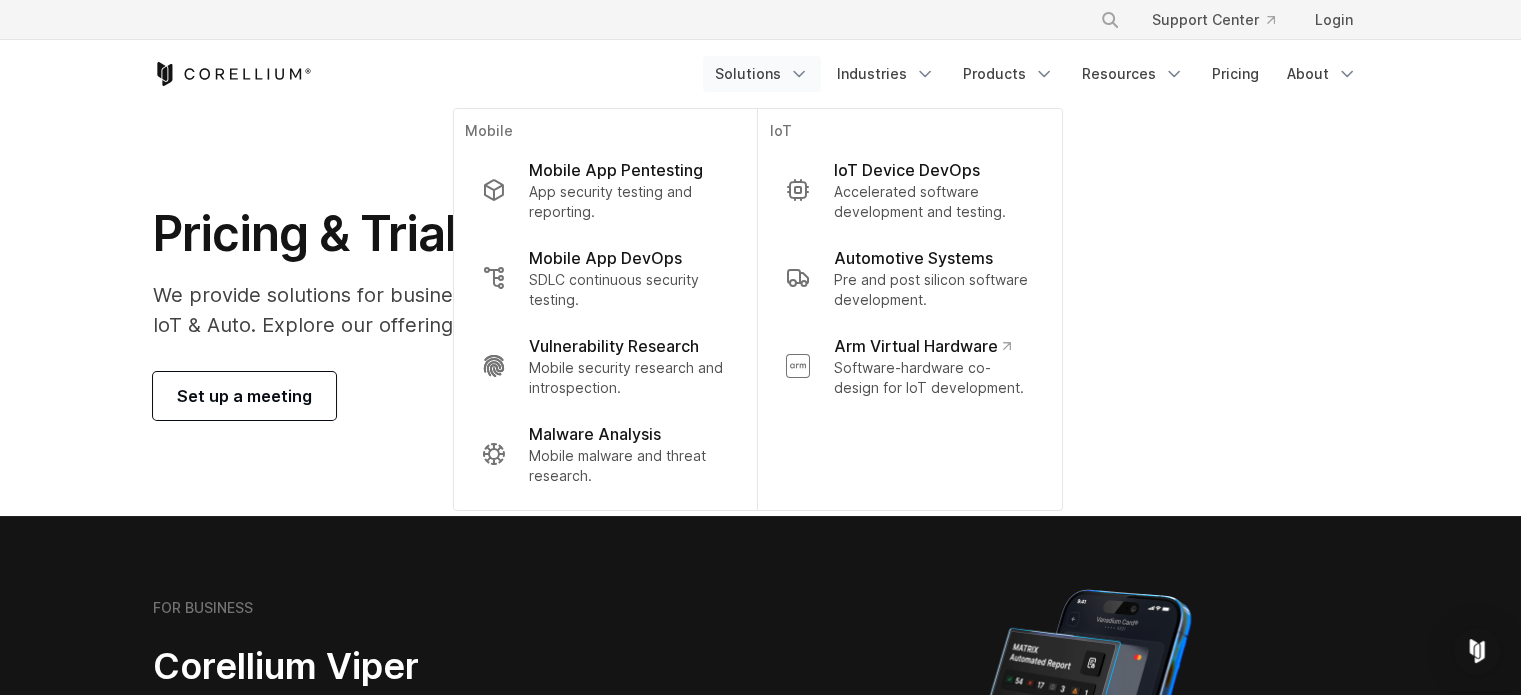 click 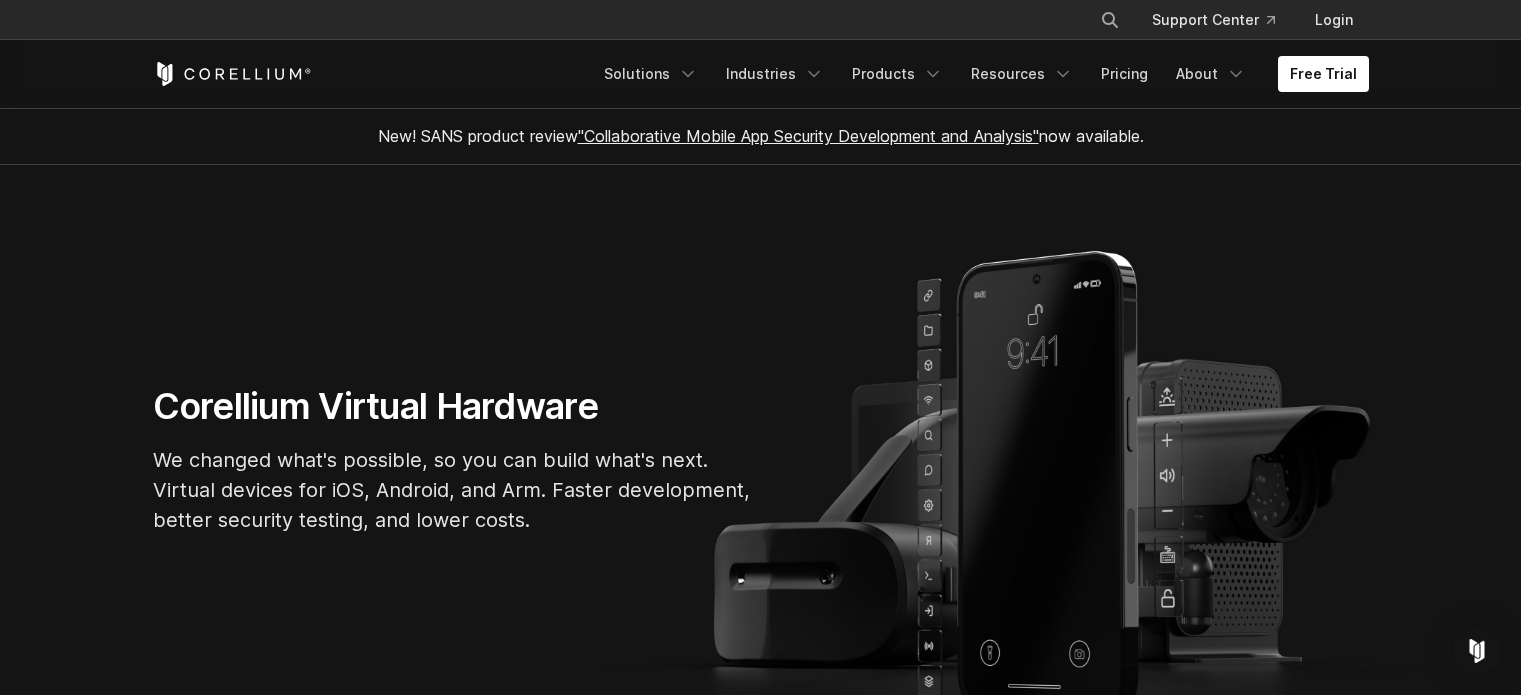 scroll, scrollTop: 0, scrollLeft: 0, axis: both 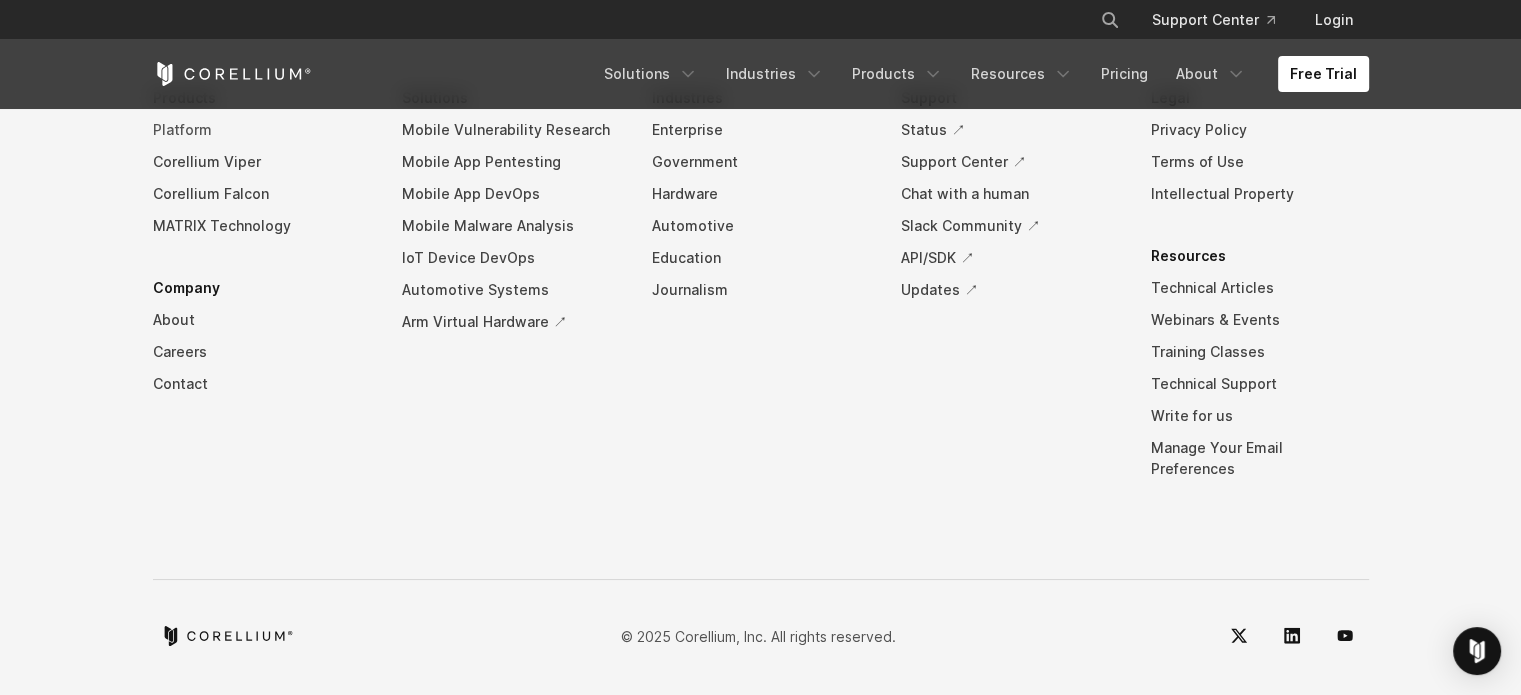 click on "Platform" at bounding box center (262, 130) 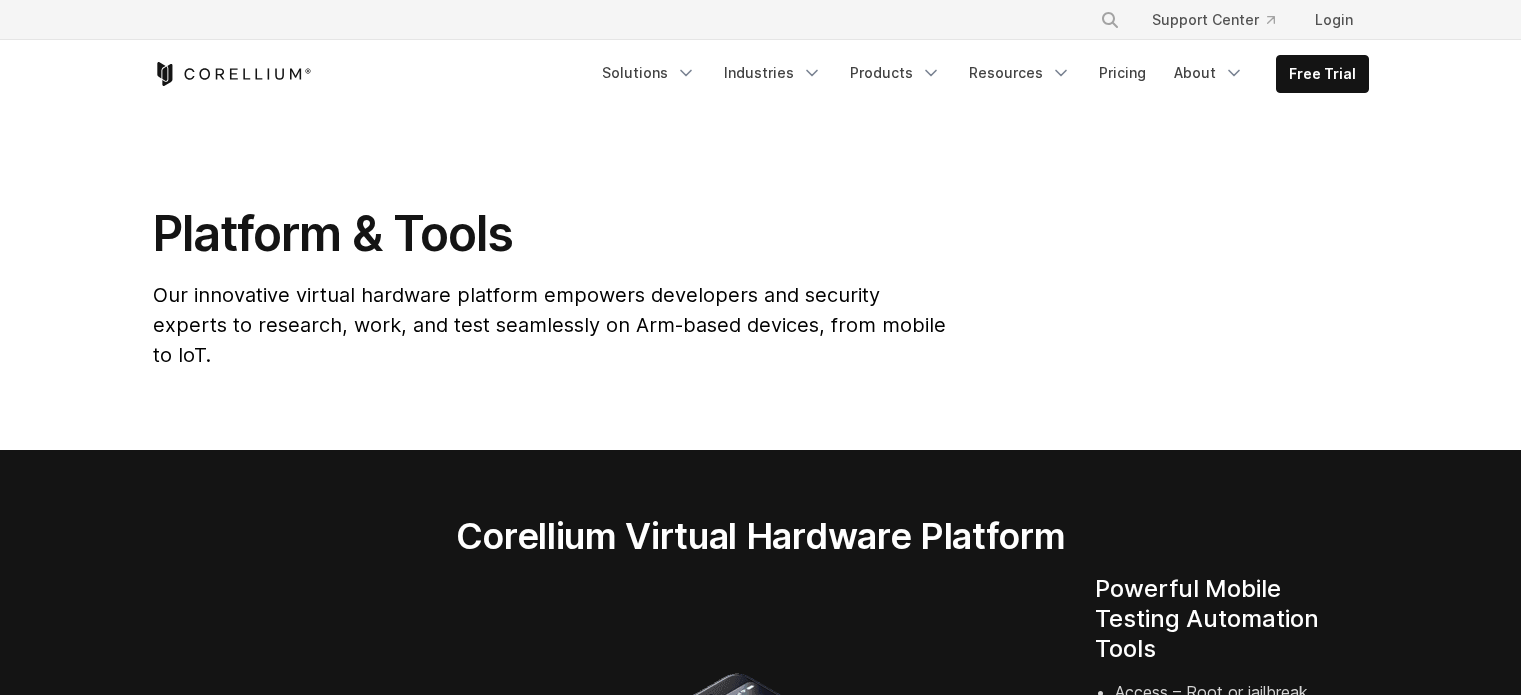 scroll, scrollTop: 0, scrollLeft: 0, axis: both 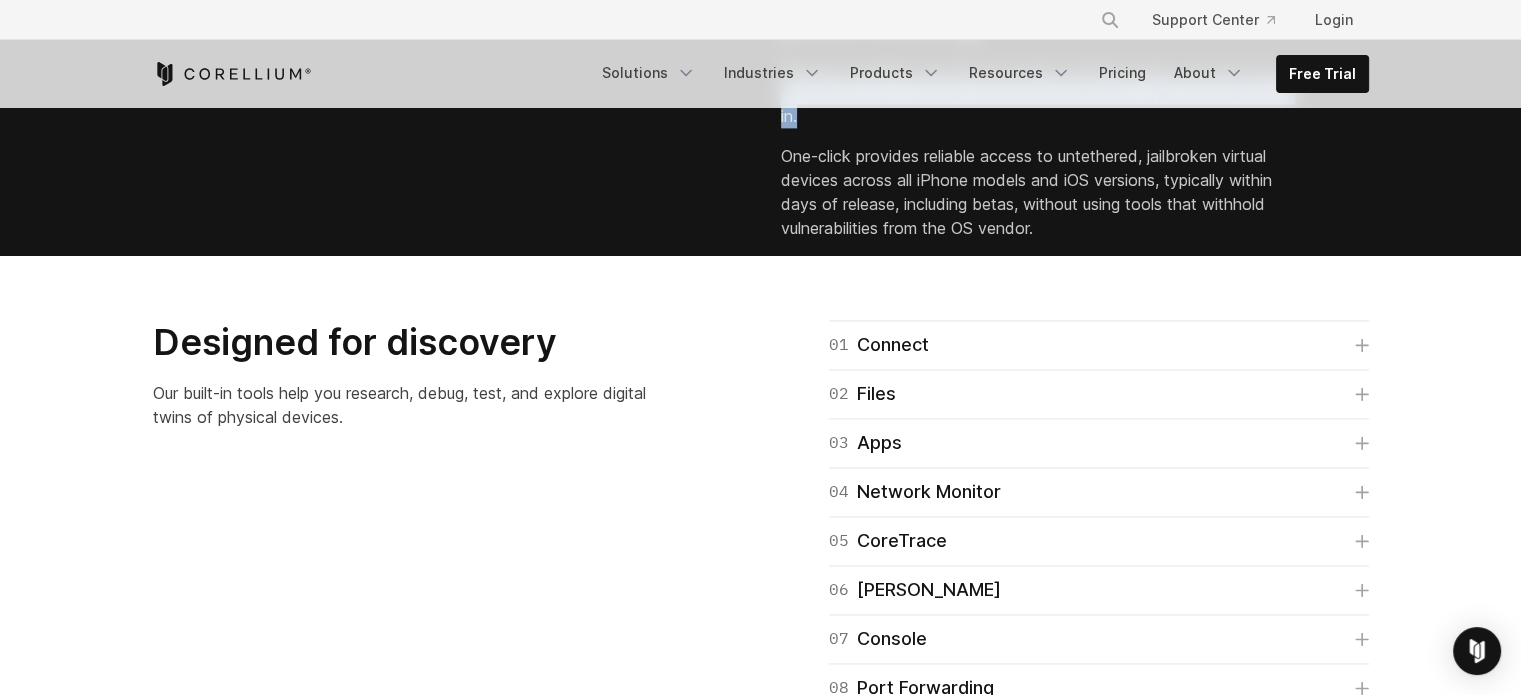 drag, startPoint x: 767, startPoint y: 311, endPoint x: 900, endPoint y: 342, distance: 136.565 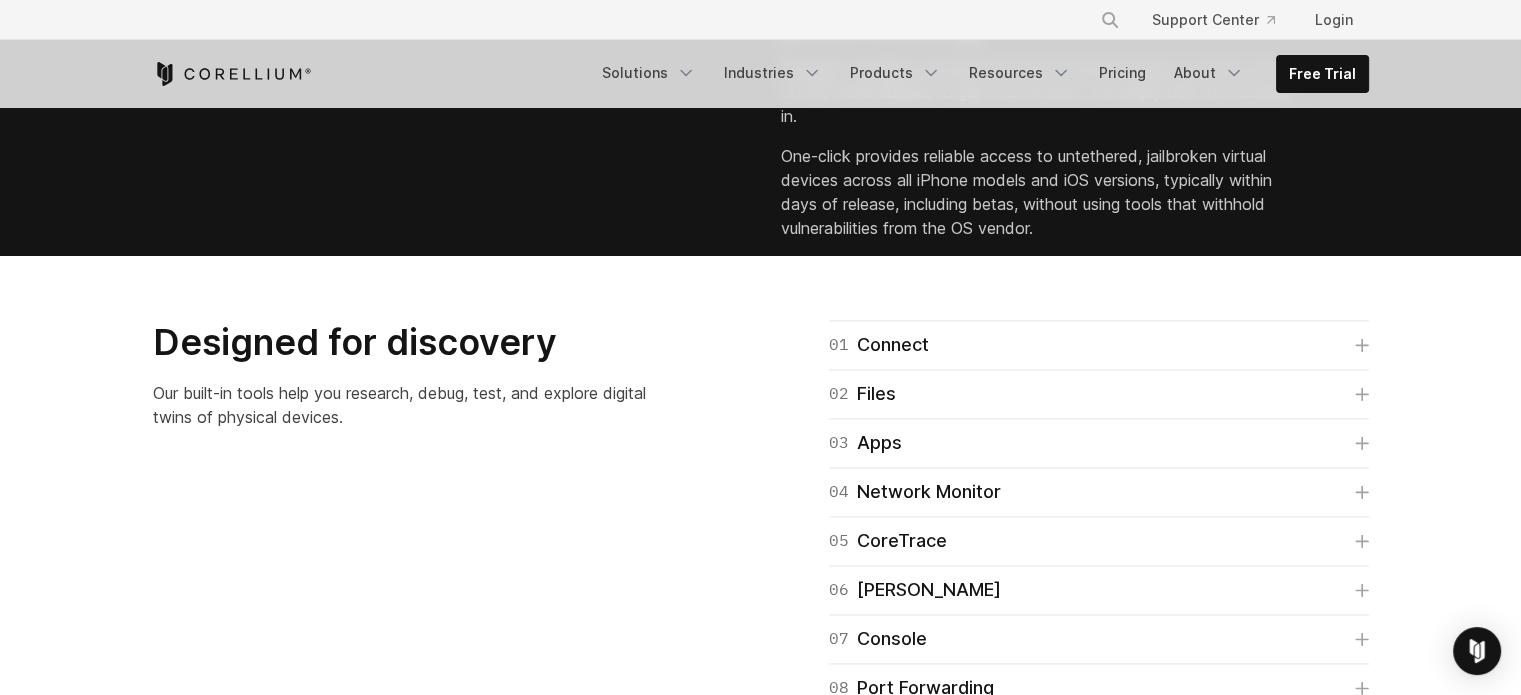 click on "Instant, seamless iOS jailbreaking
Because Corellium controls the whole software stack, we don't rely on iOS vulnerabilities to gain root access: we simply built root access in.
One-click provides reliable access to untethered, jailbroken virtual devices across all iPhone models and iOS versions, typically within days of release, including betas, without using tools that withhold vulnerabilities from the OS vendor." at bounding box center [1061, 95] 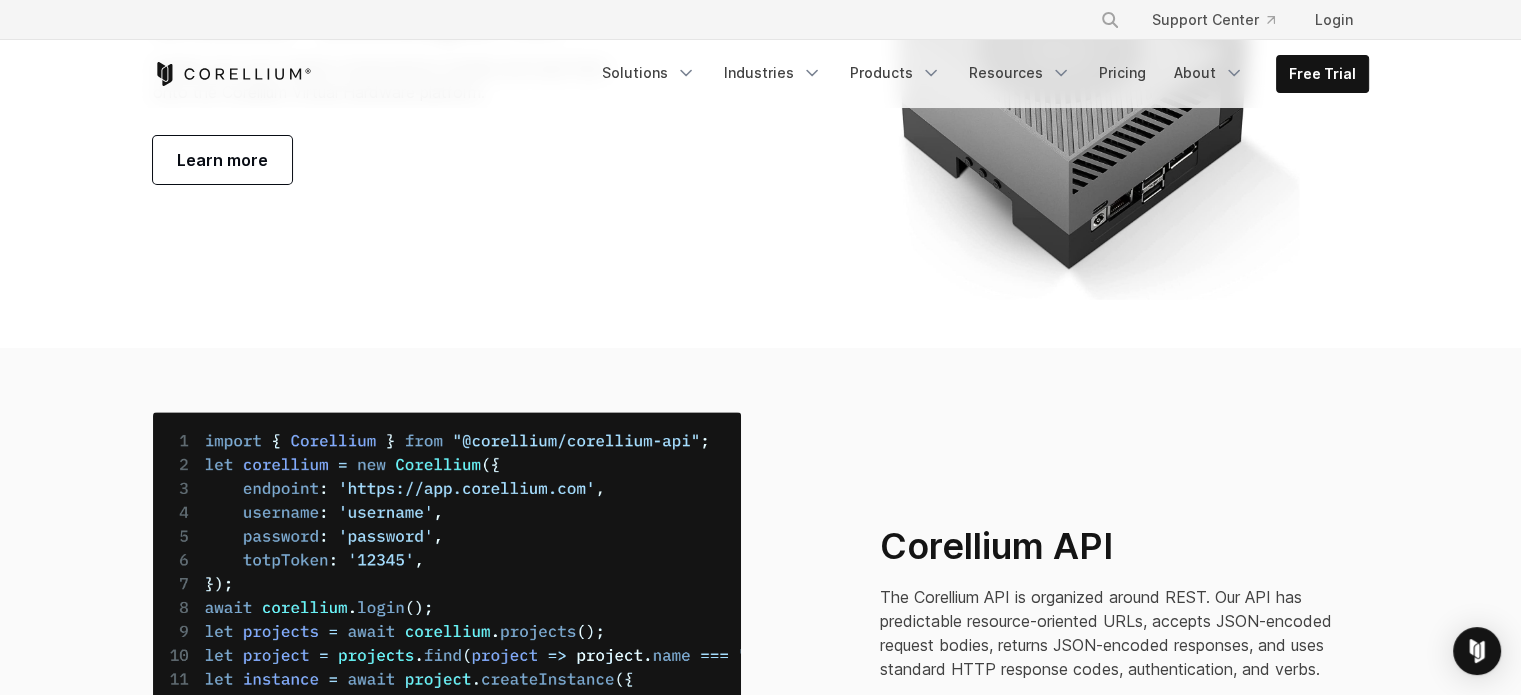 scroll, scrollTop: 6800, scrollLeft: 0, axis: vertical 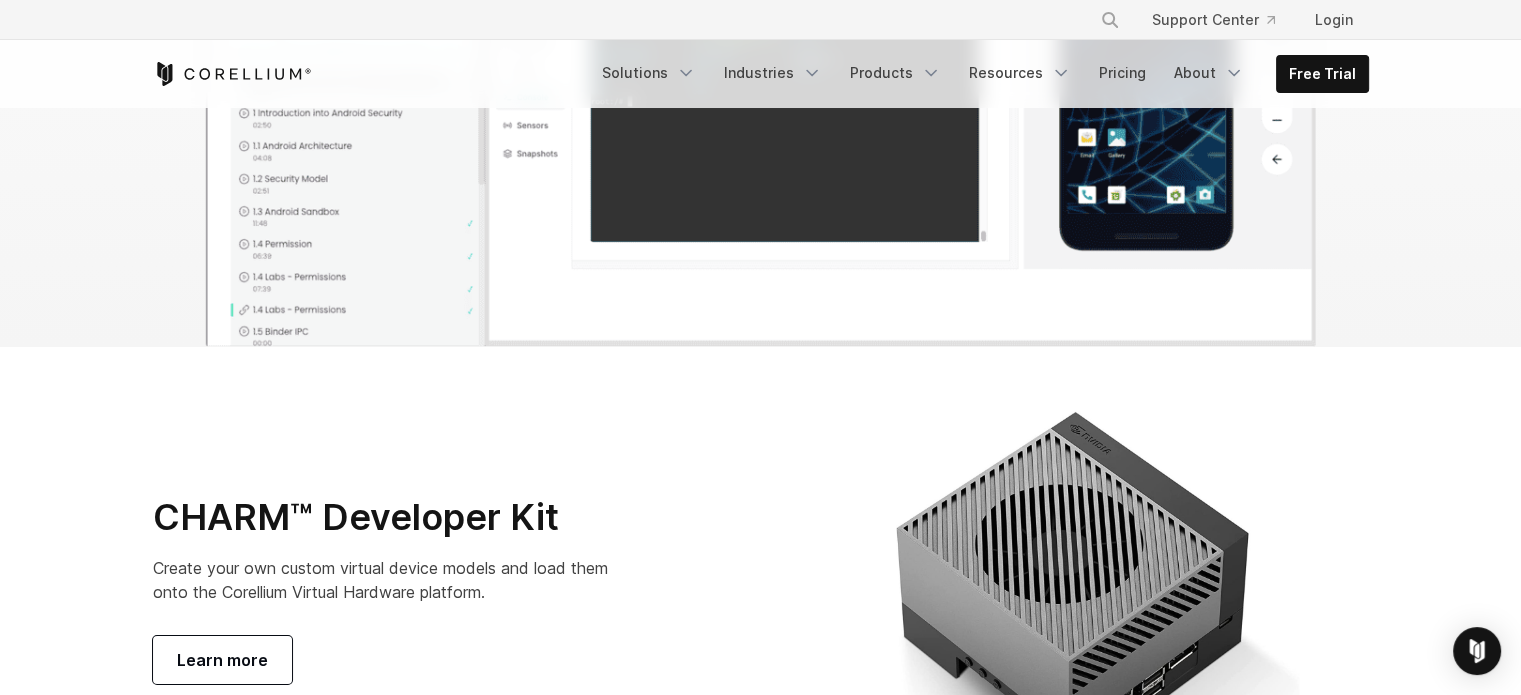 drag, startPoint x: 470, startPoint y: 266, endPoint x: 909, endPoint y: 315, distance: 441.72617 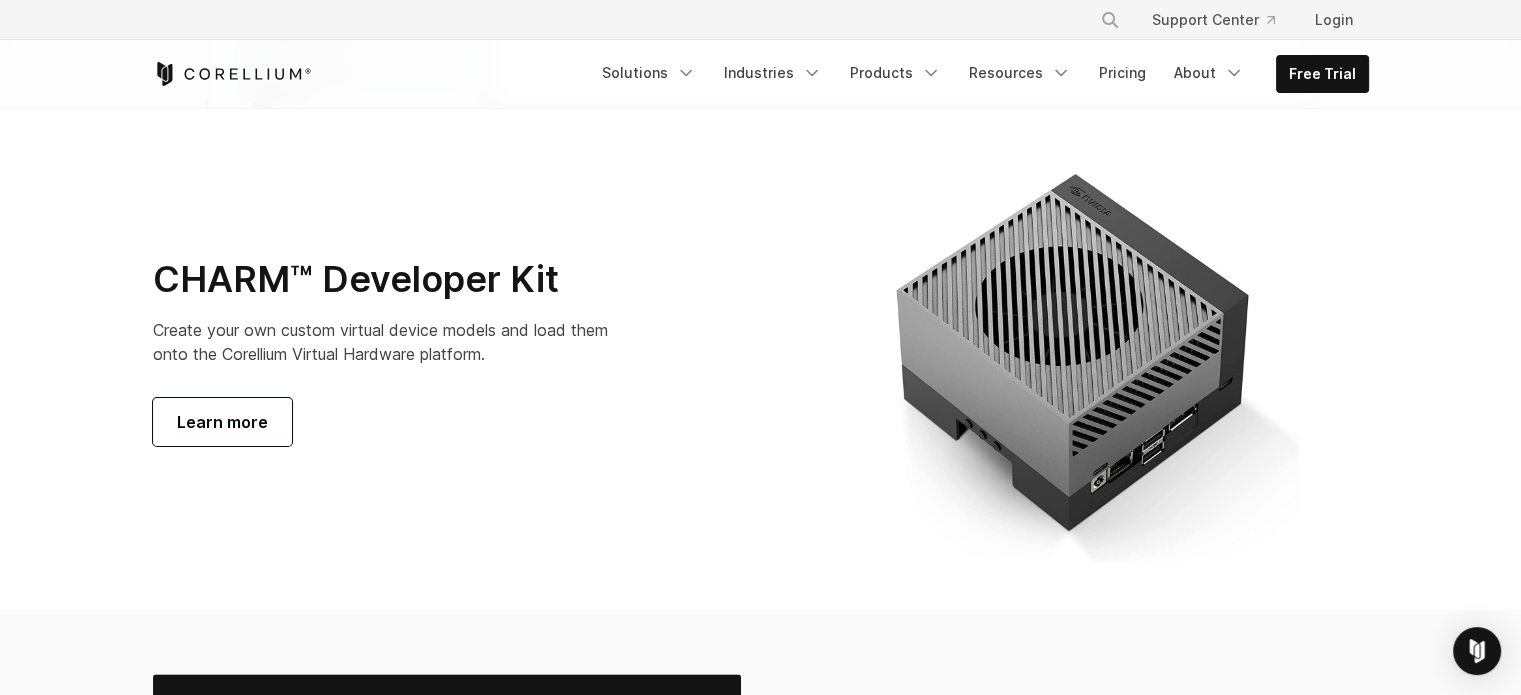 scroll, scrollTop: 6800, scrollLeft: 0, axis: vertical 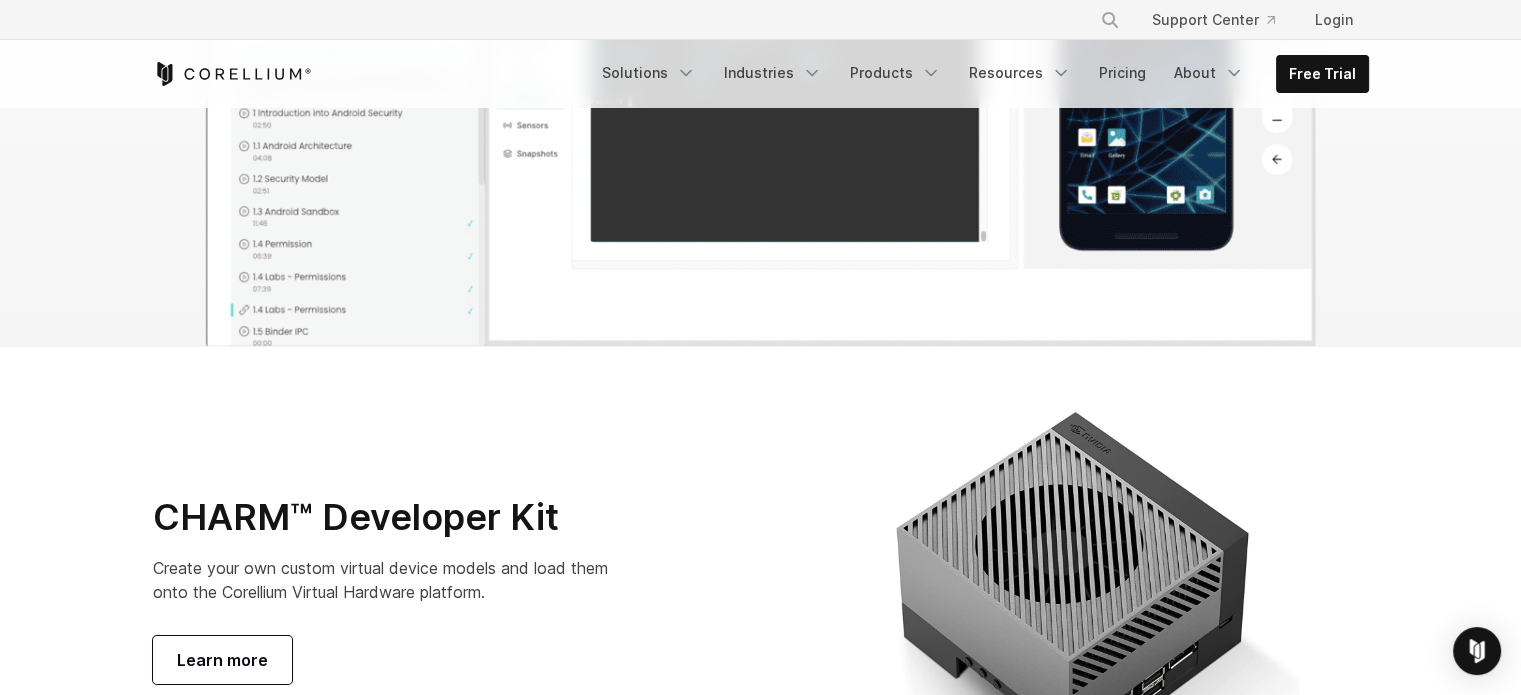 click on "Learn more" at bounding box center (760, -246) 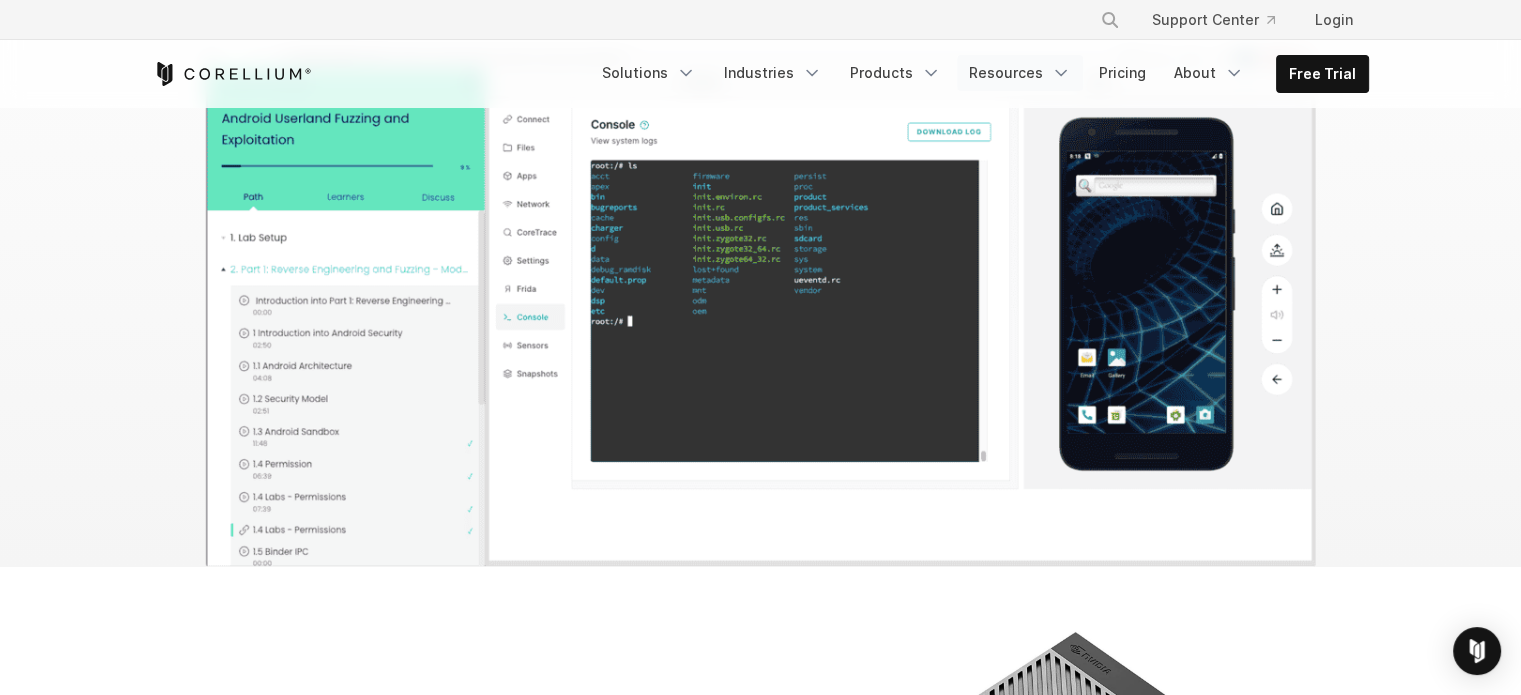 scroll, scrollTop: 6200, scrollLeft: 0, axis: vertical 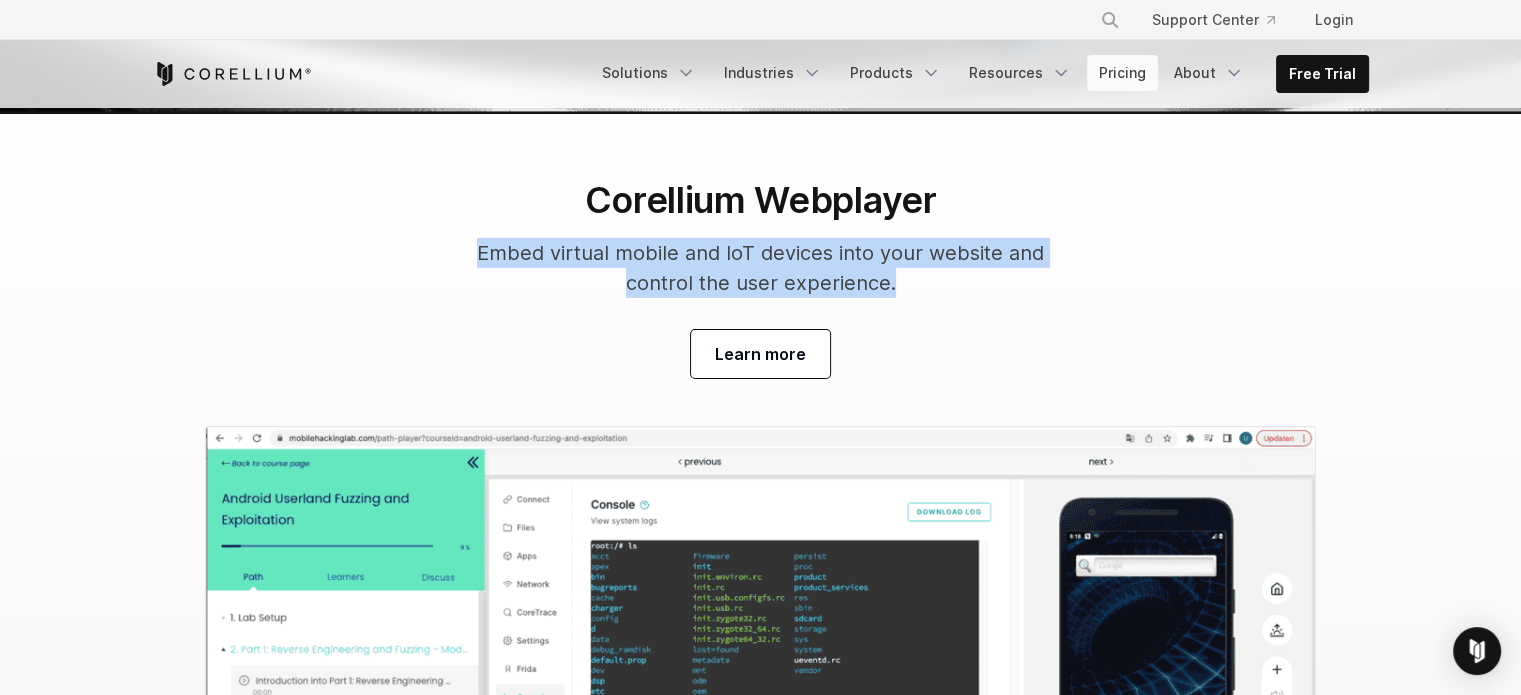 click on "Pricing" at bounding box center (1122, 73) 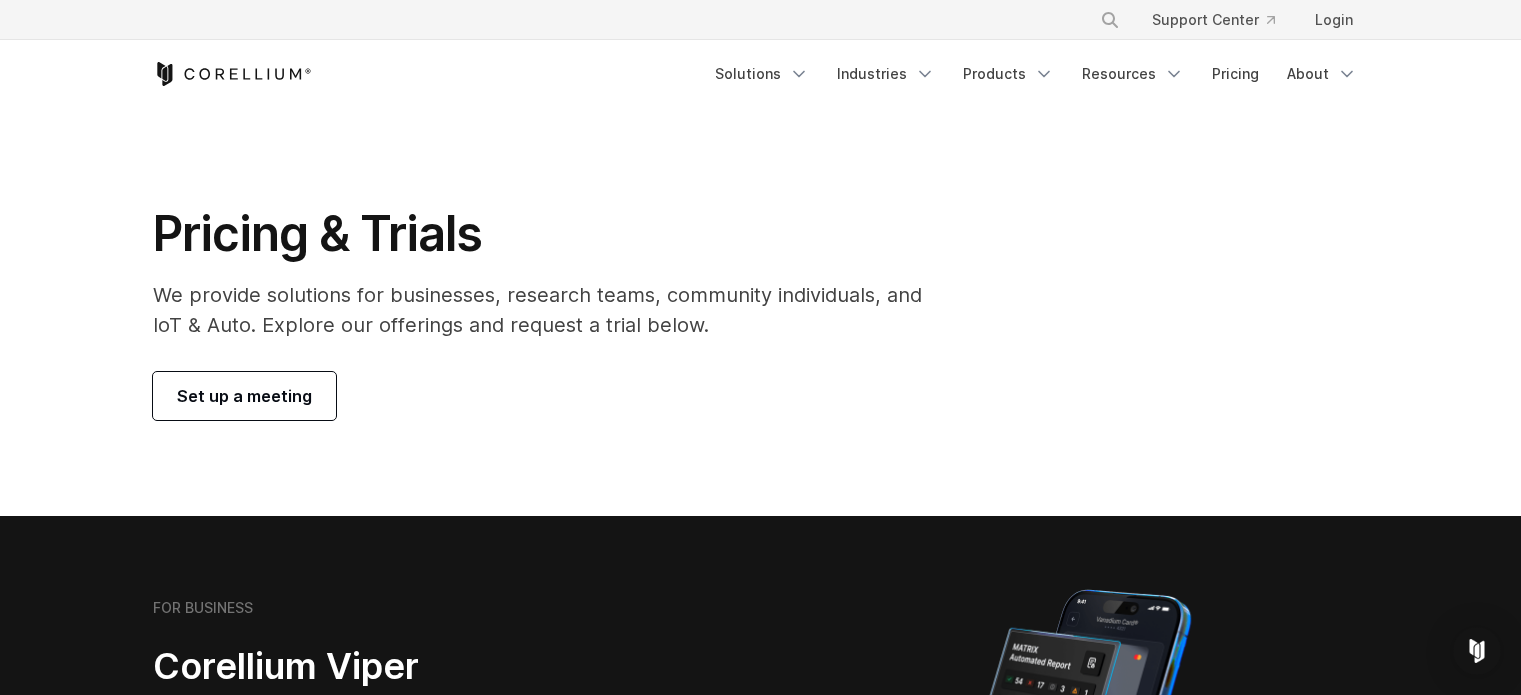 scroll, scrollTop: 0, scrollLeft: 0, axis: both 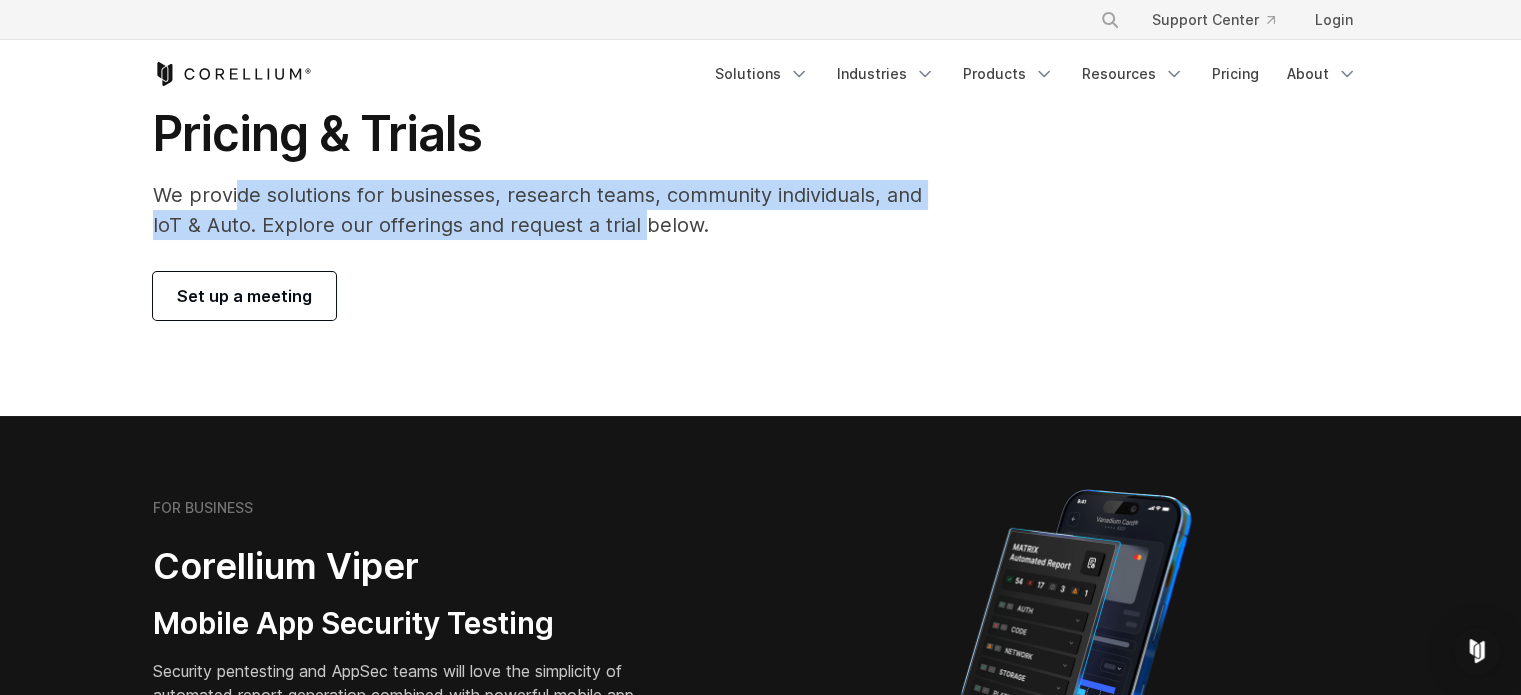 drag, startPoint x: 236, startPoint y: 196, endPoint x: 688, endPoint y: 207, distance: 452.13382 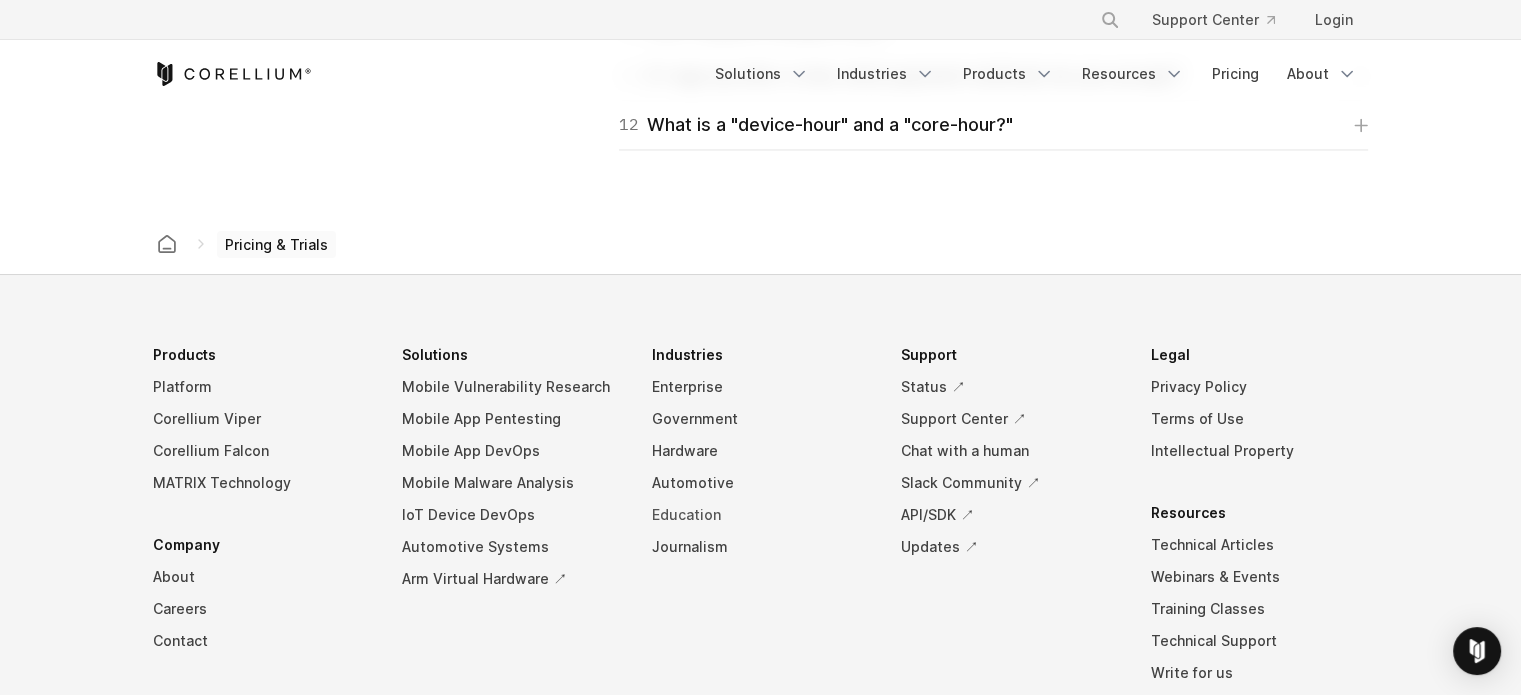 scroll, scrollTop: 3688, scrollLeft: 0, axis: vertical 